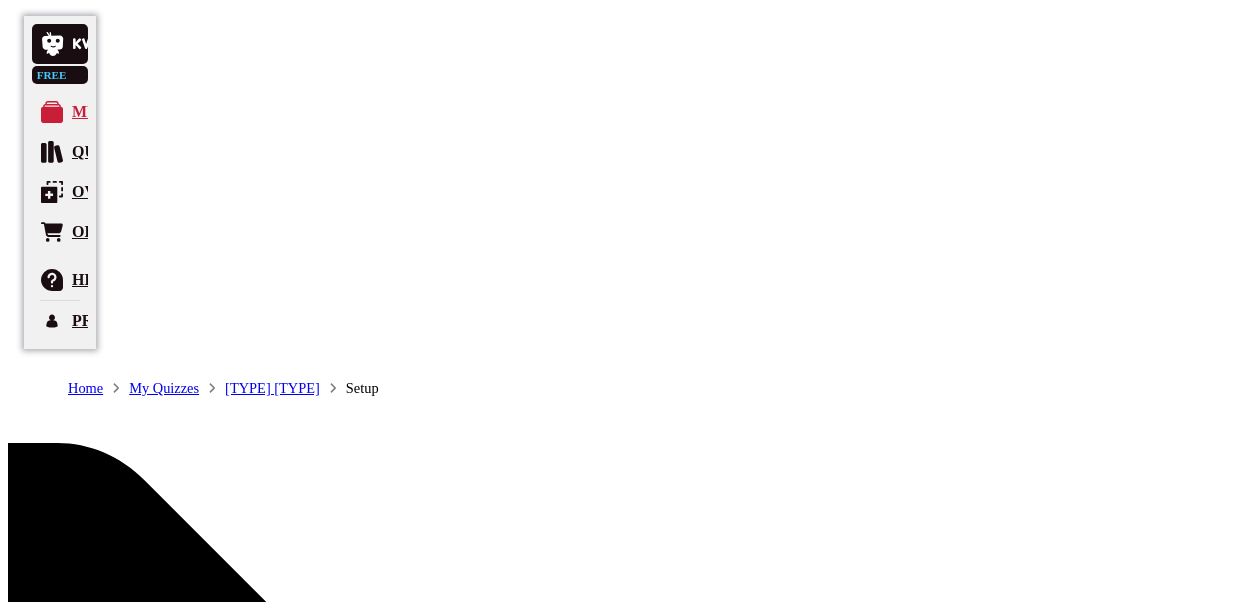 scroll, scrollTop: 0, scrollLeft: 0, axis: both 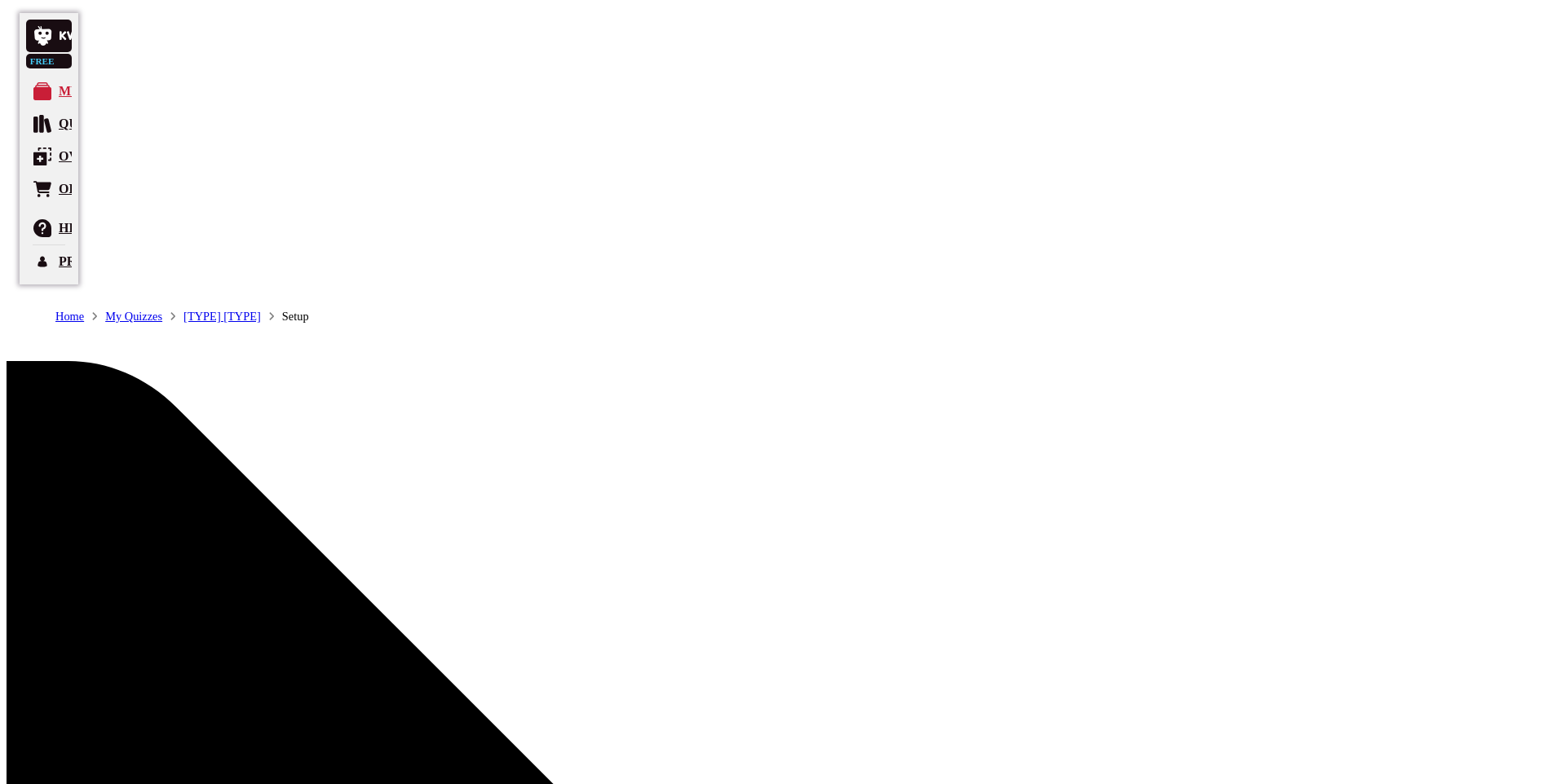 click at bounding box center [1465, 13194] 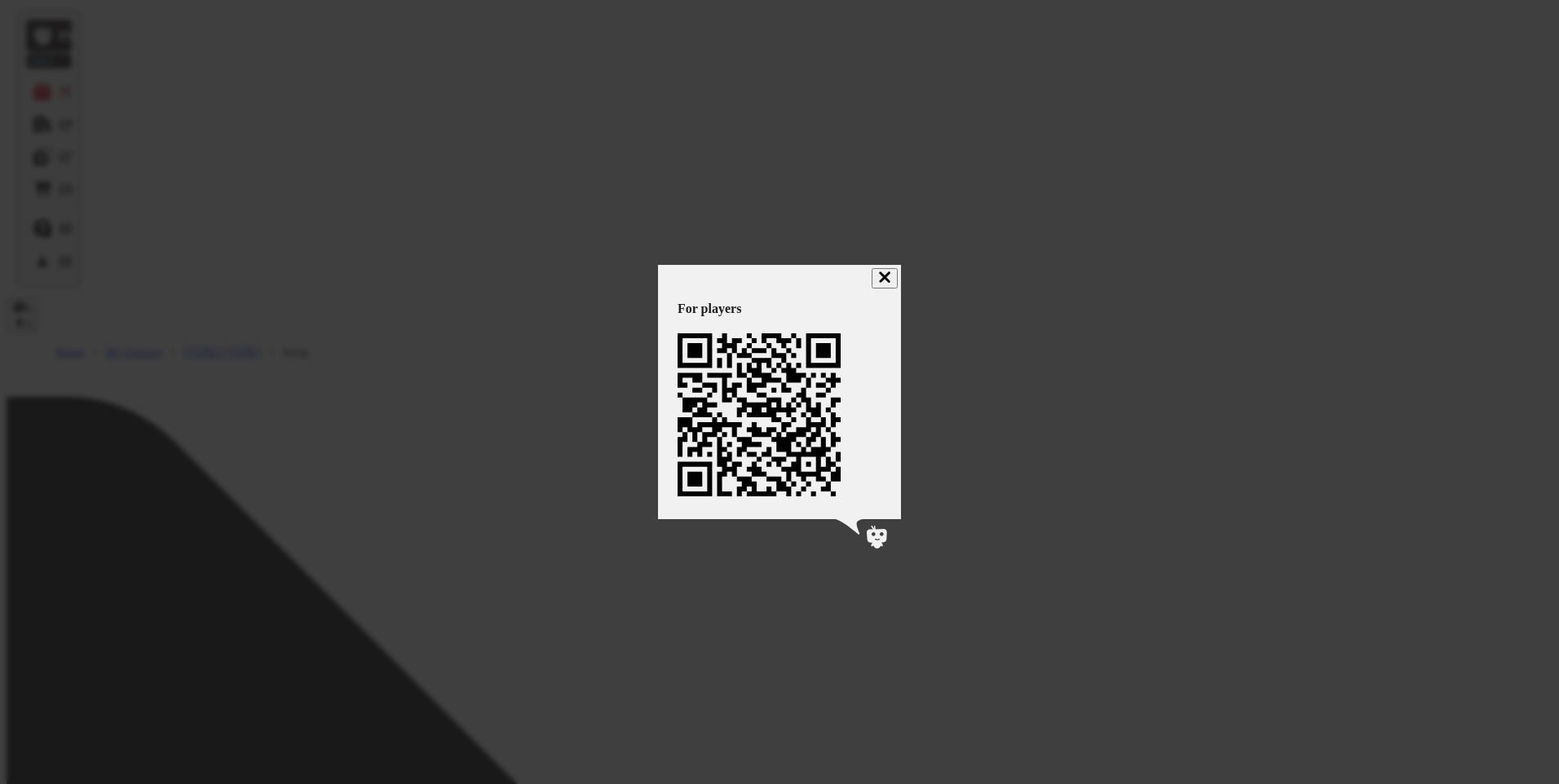 click at bounding box center [885, 278] 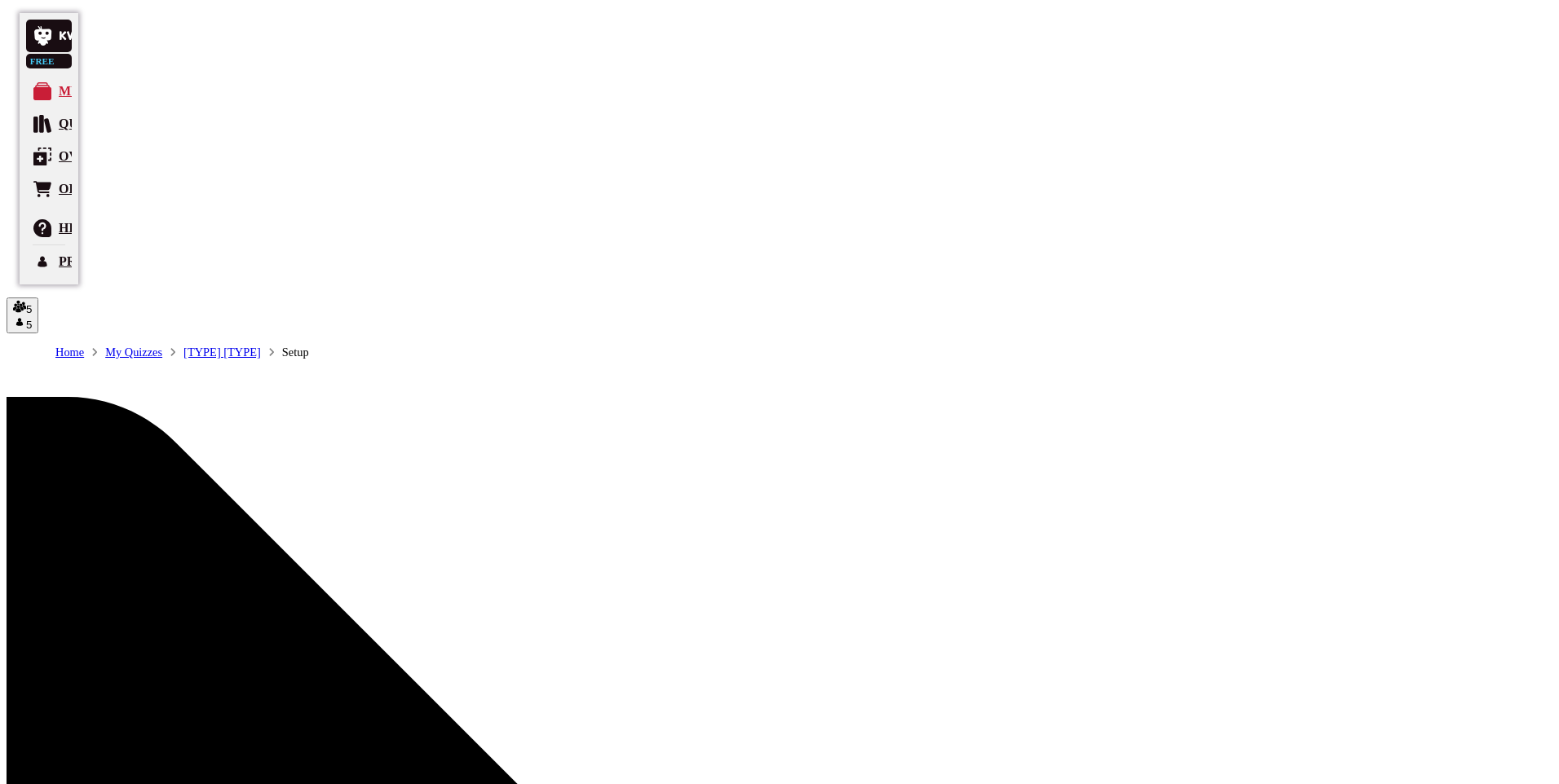 click on "Start Quiz" at bounding box center (56, 13278) 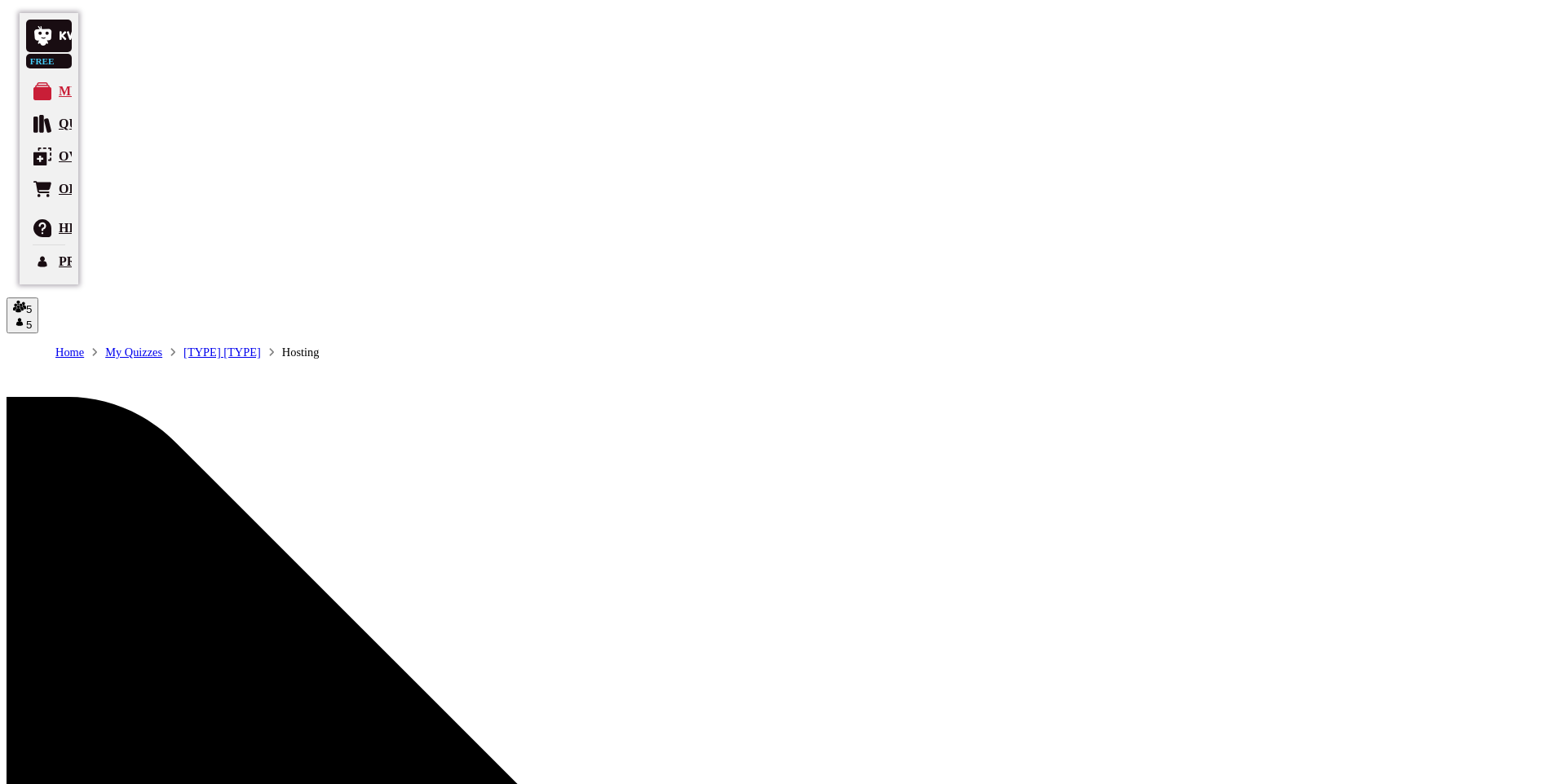 click on "Publish “The Godfather”" at bounding box center [71, 13362] 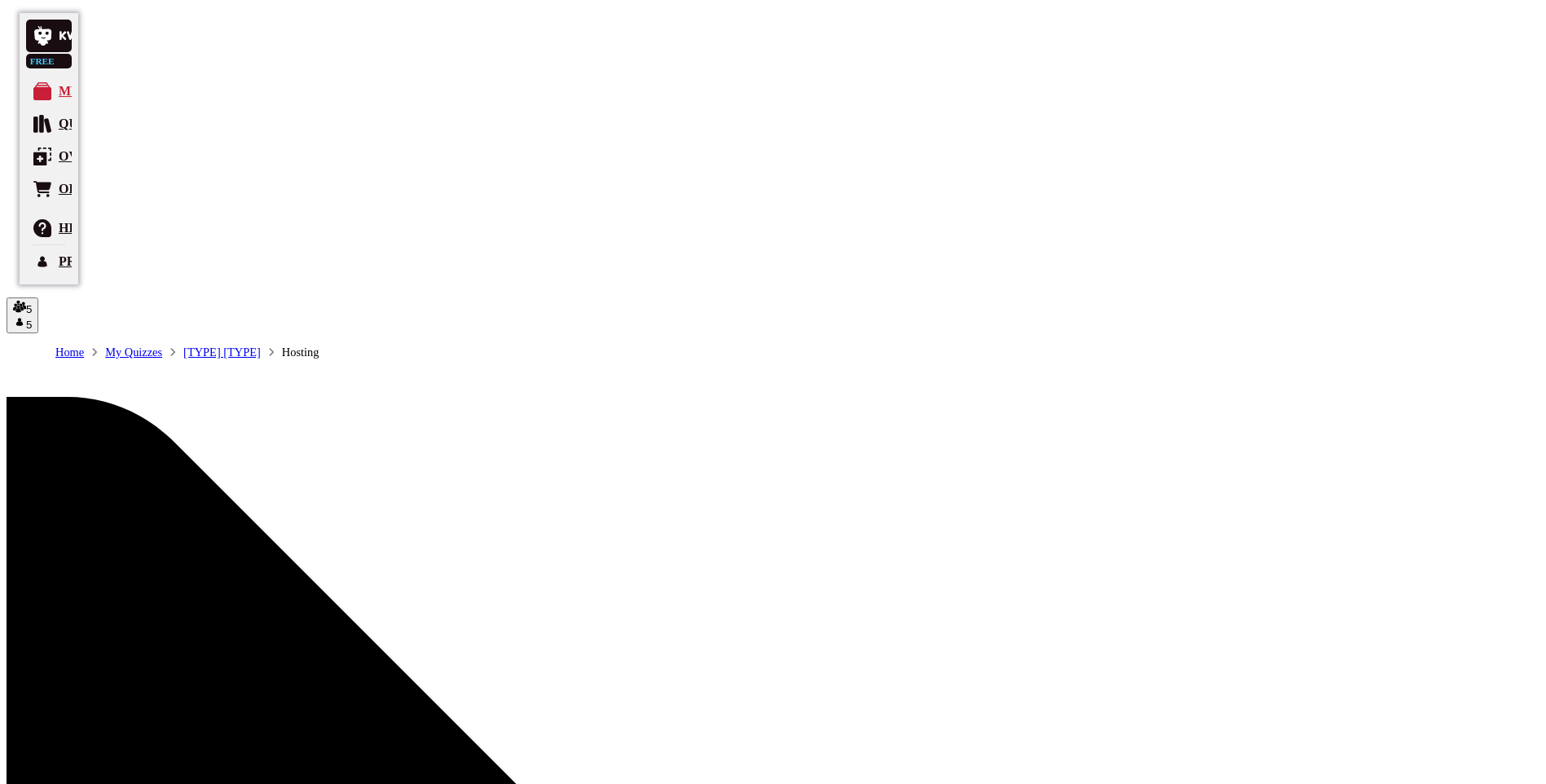 click on "Publish “Iron Man”" at bounding box center (57, 13264) 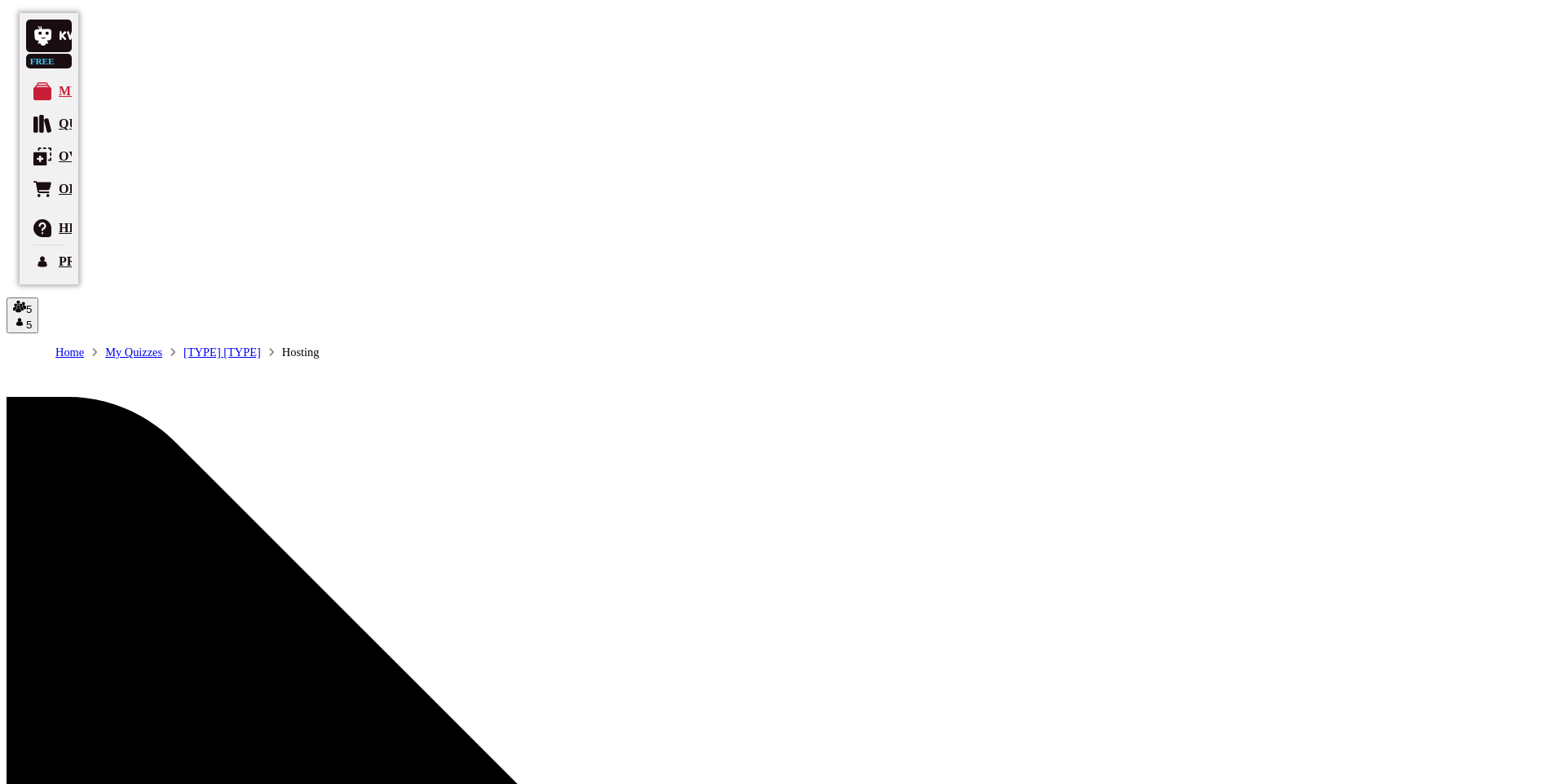 click on "Publish “The ice-cold lady”" at bounding box center (77, 13362) 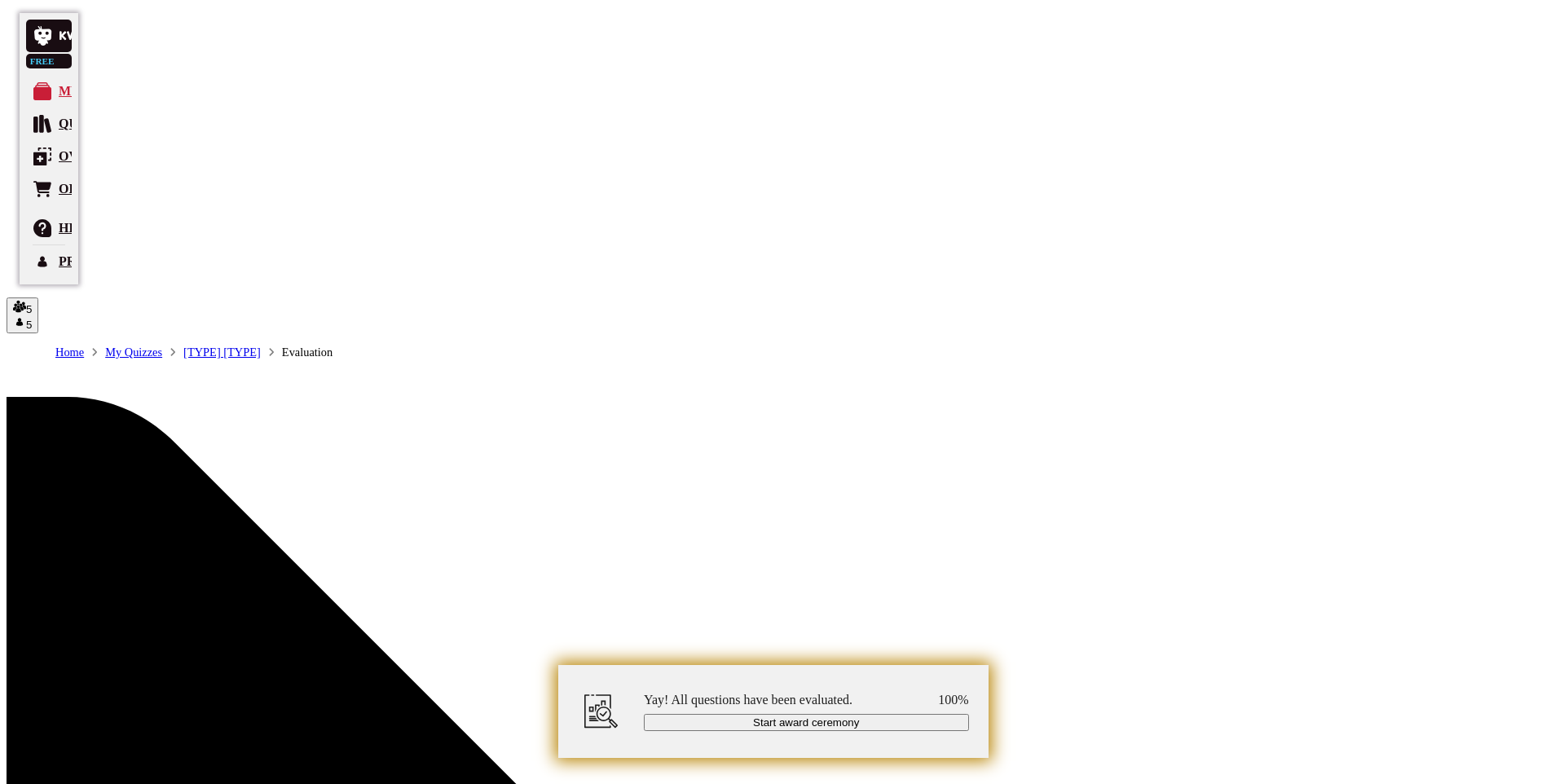 click on "Start award ceremony" at bounding box center [73, 12930] 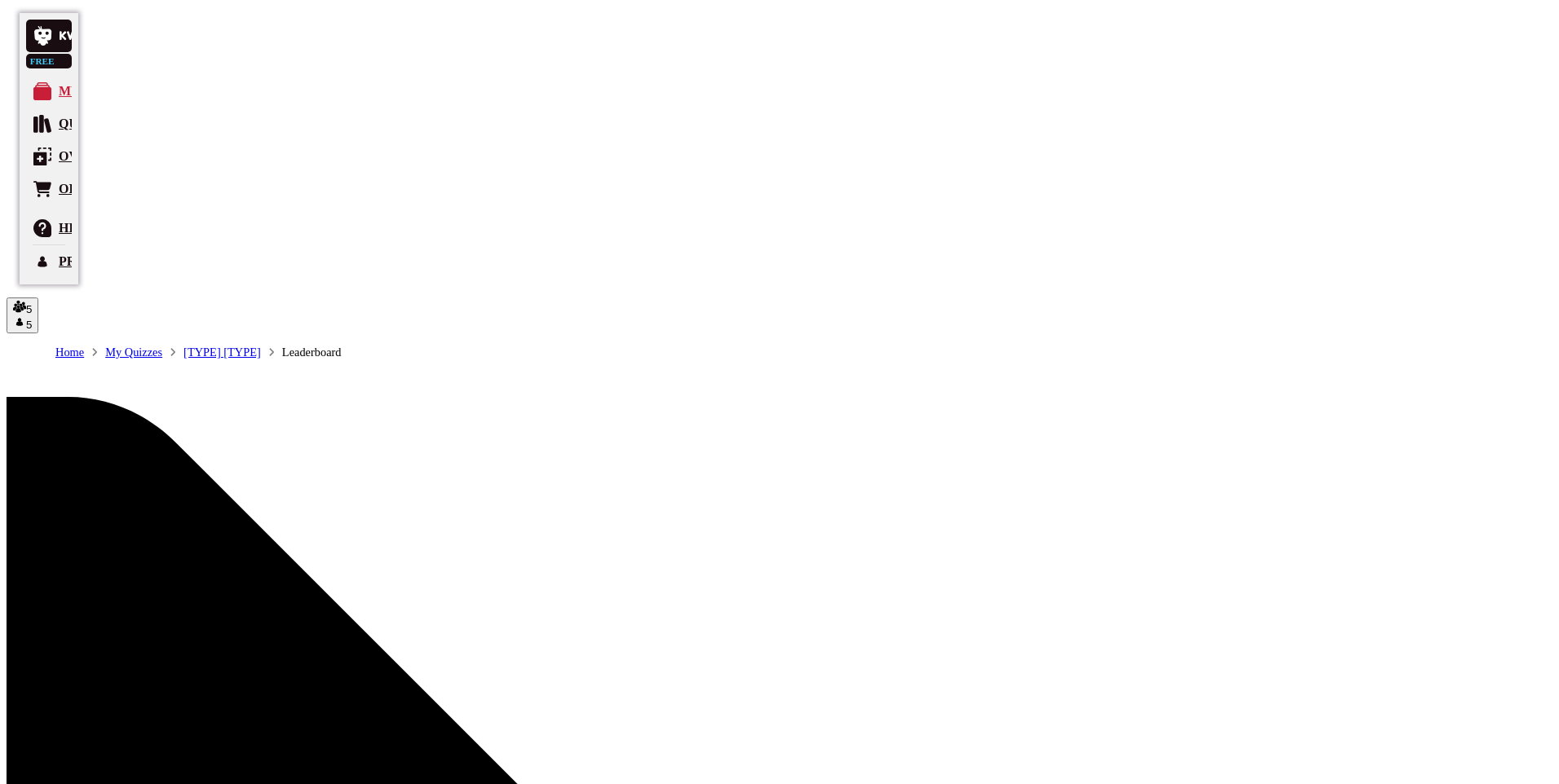 click on "Reveal now" at bounding box center (333, 13110) 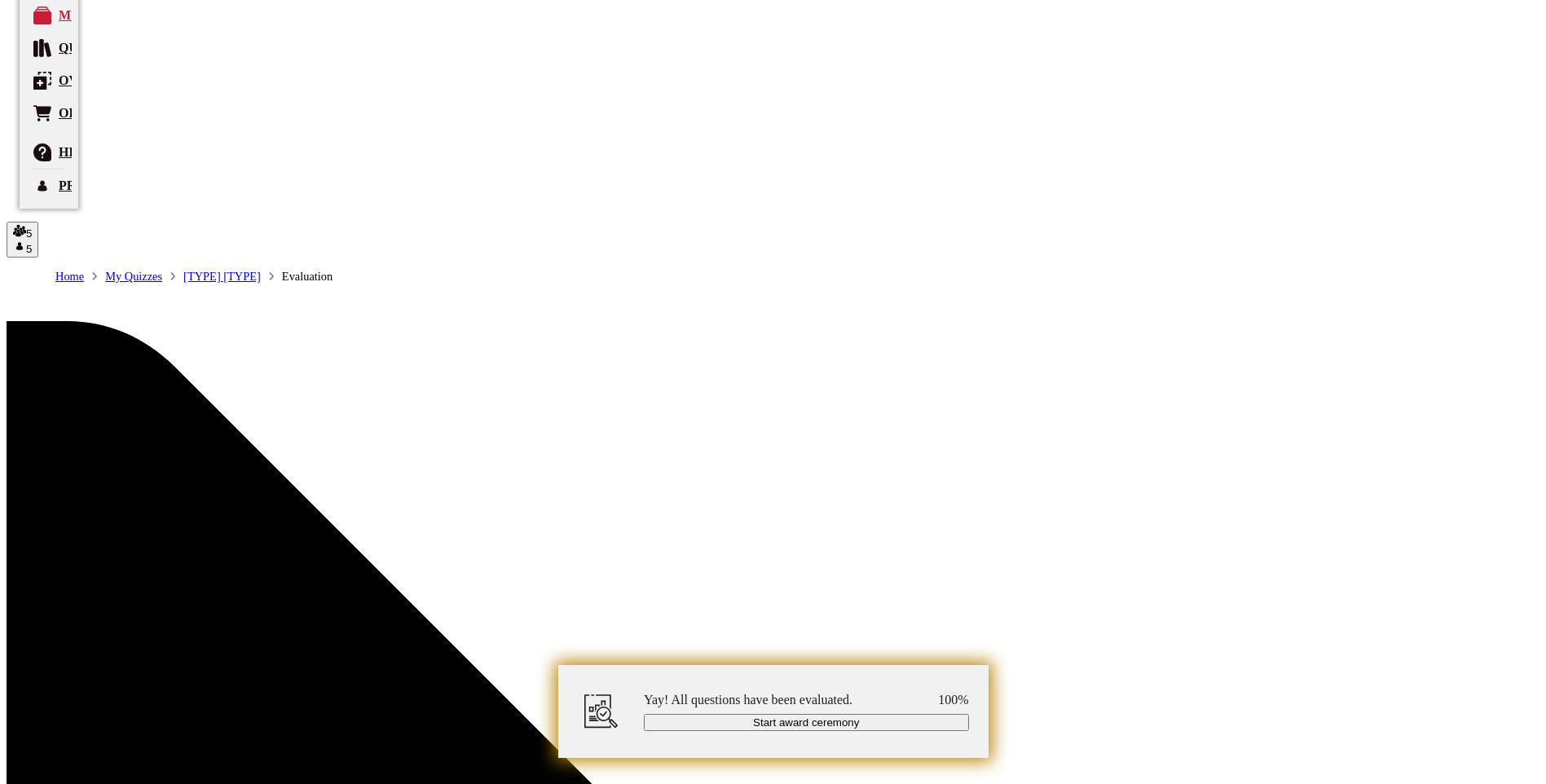 scroll, scrollTop: 0, scrollLeft: 0, axis: both 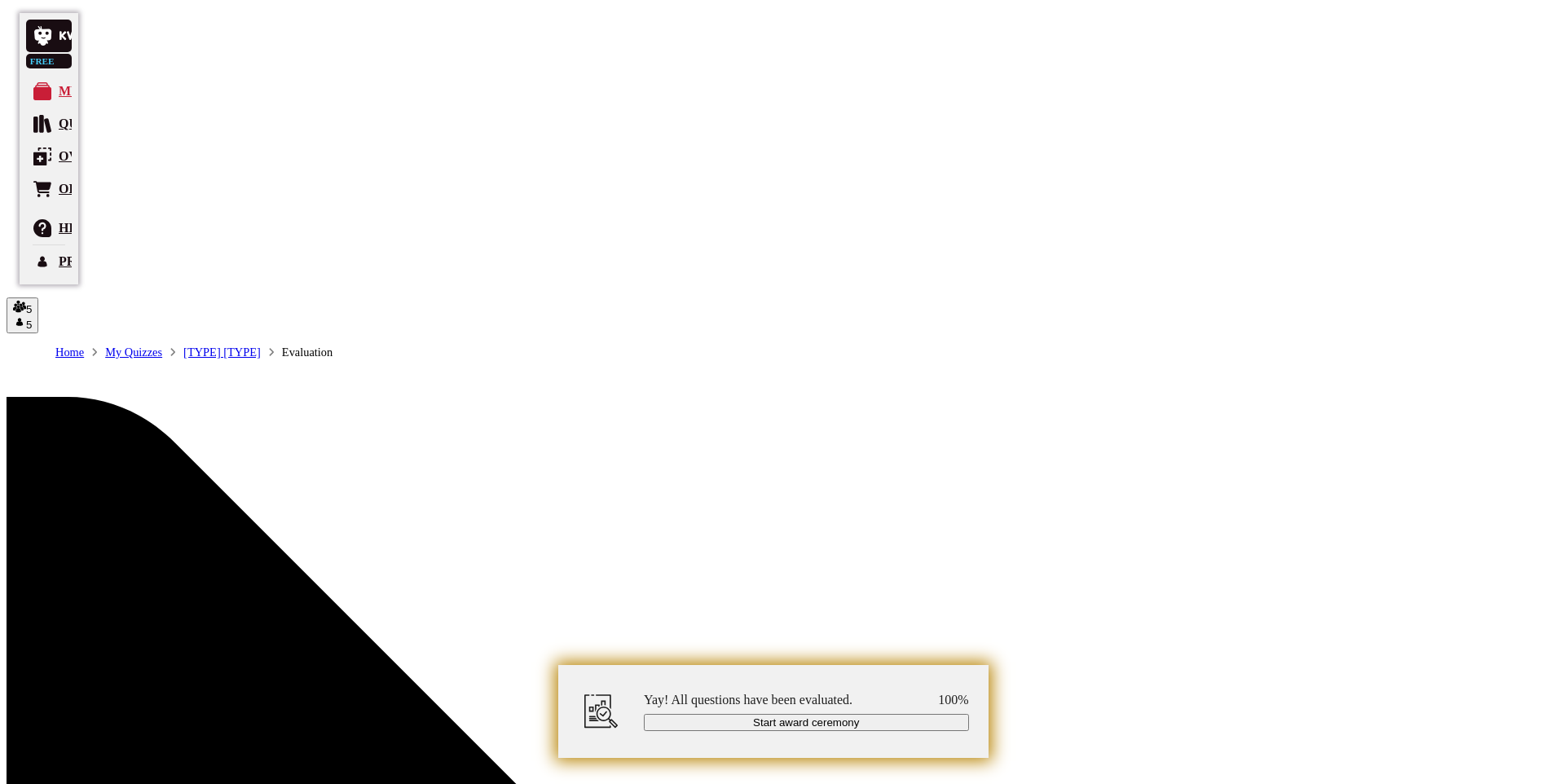 click on "My Quizzes" at bounding box center (134, 352) 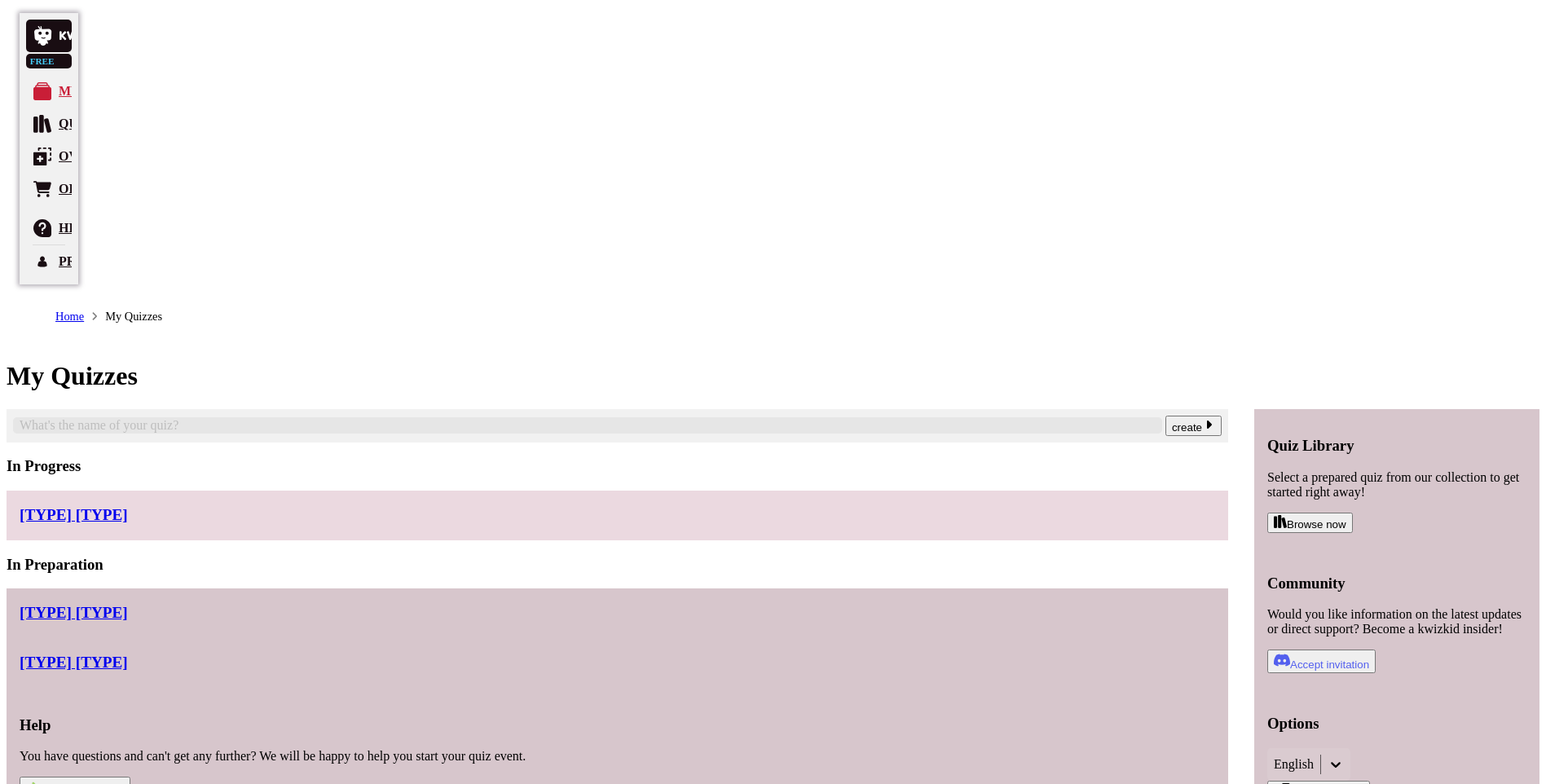 click on "Browse now" at bounding box center [1310, 522] 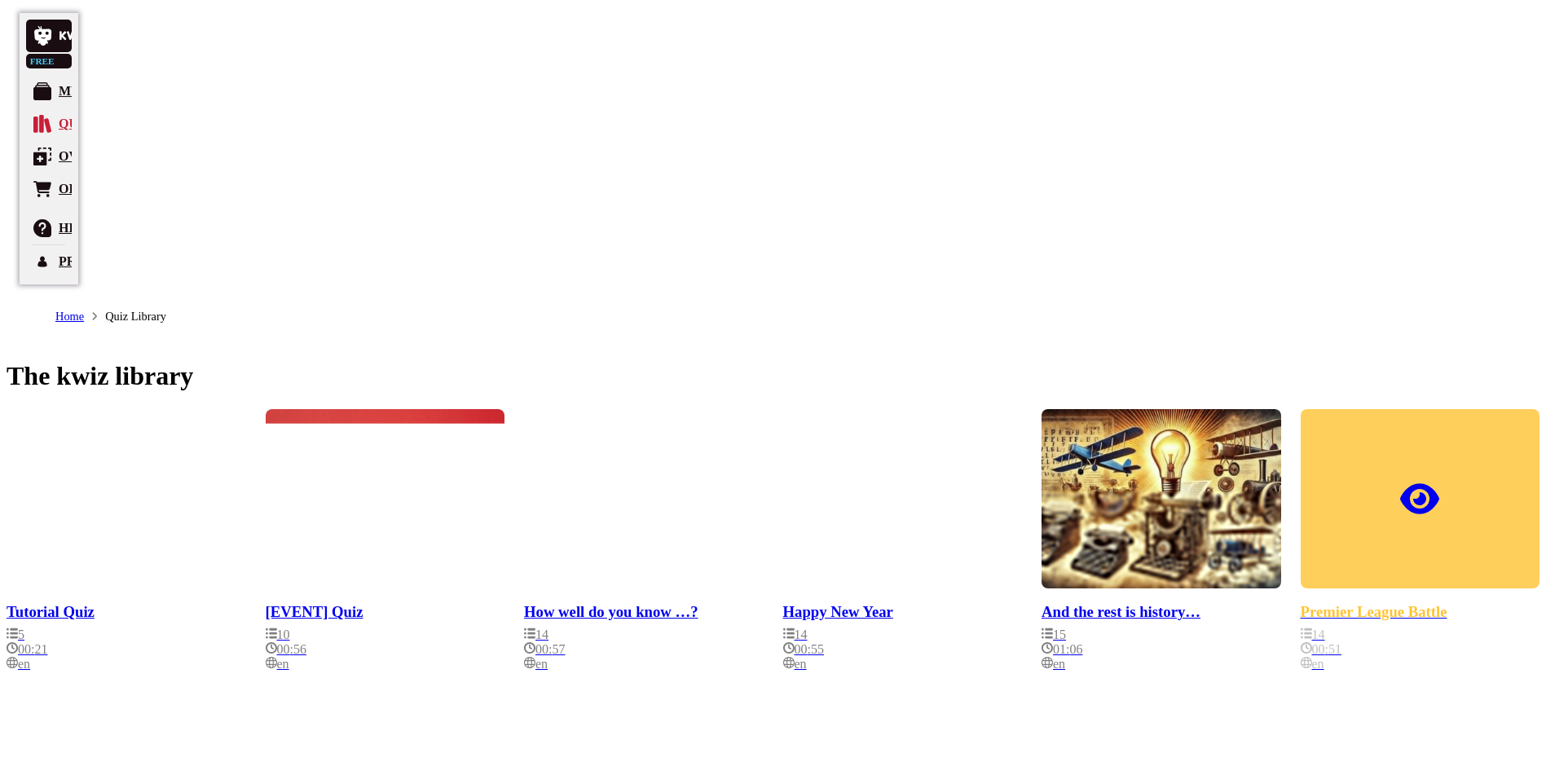 scroll, scrollTop: 124, scrollLeft: 0, axis: vertical 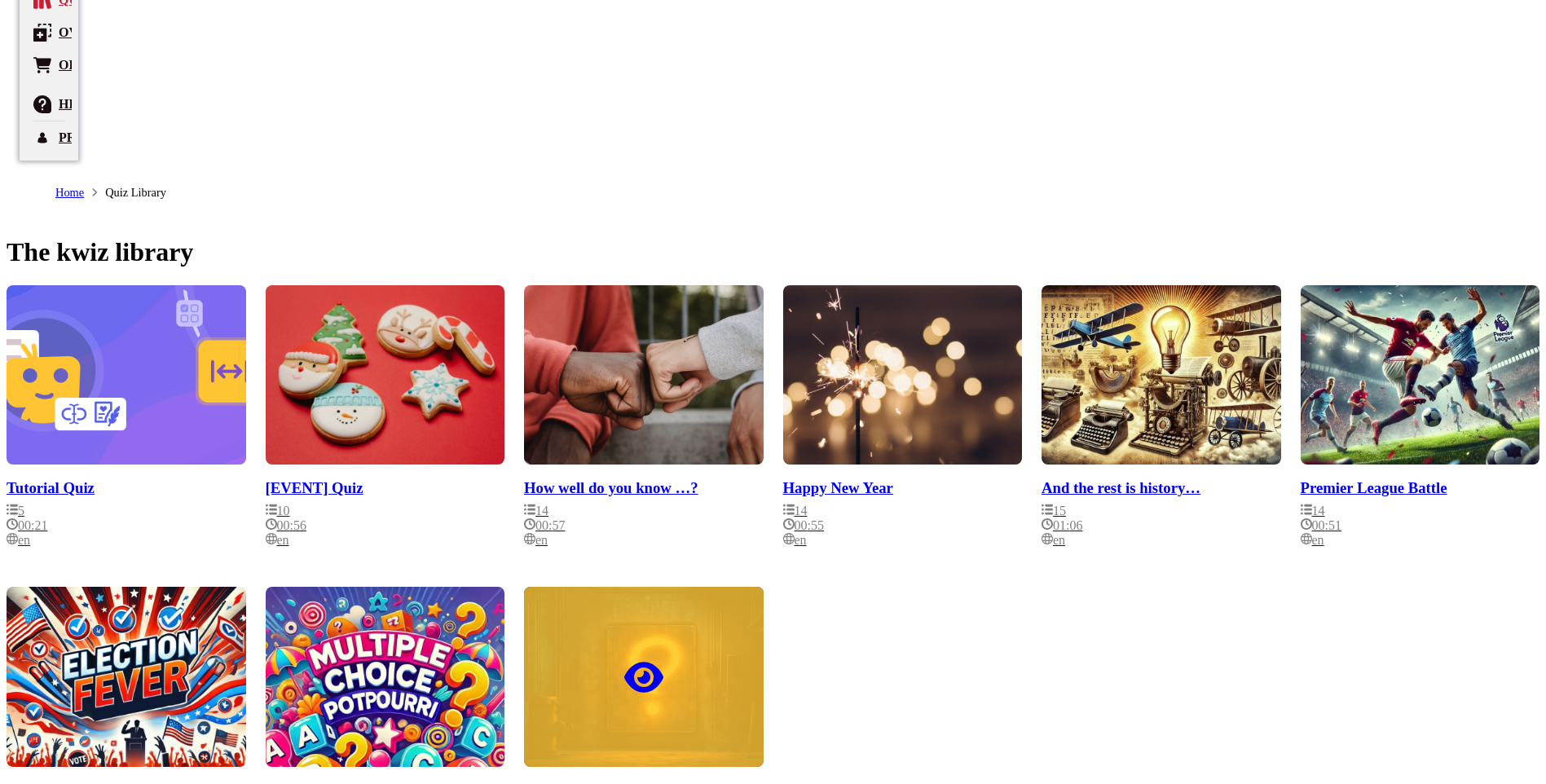 click at bounding box center (644, 676) 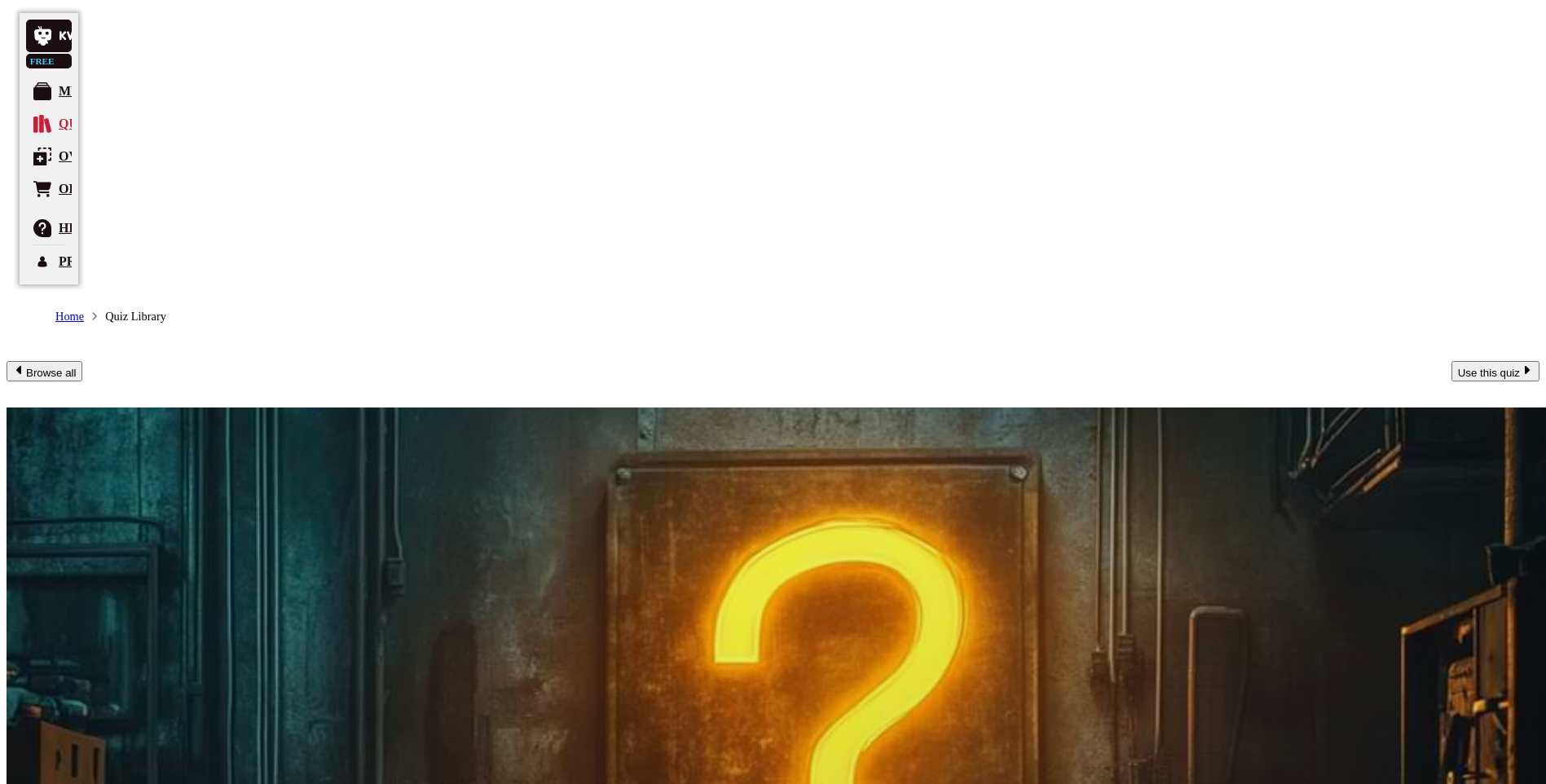 click on "Use this quiz" at bounding box center (1495, 371) 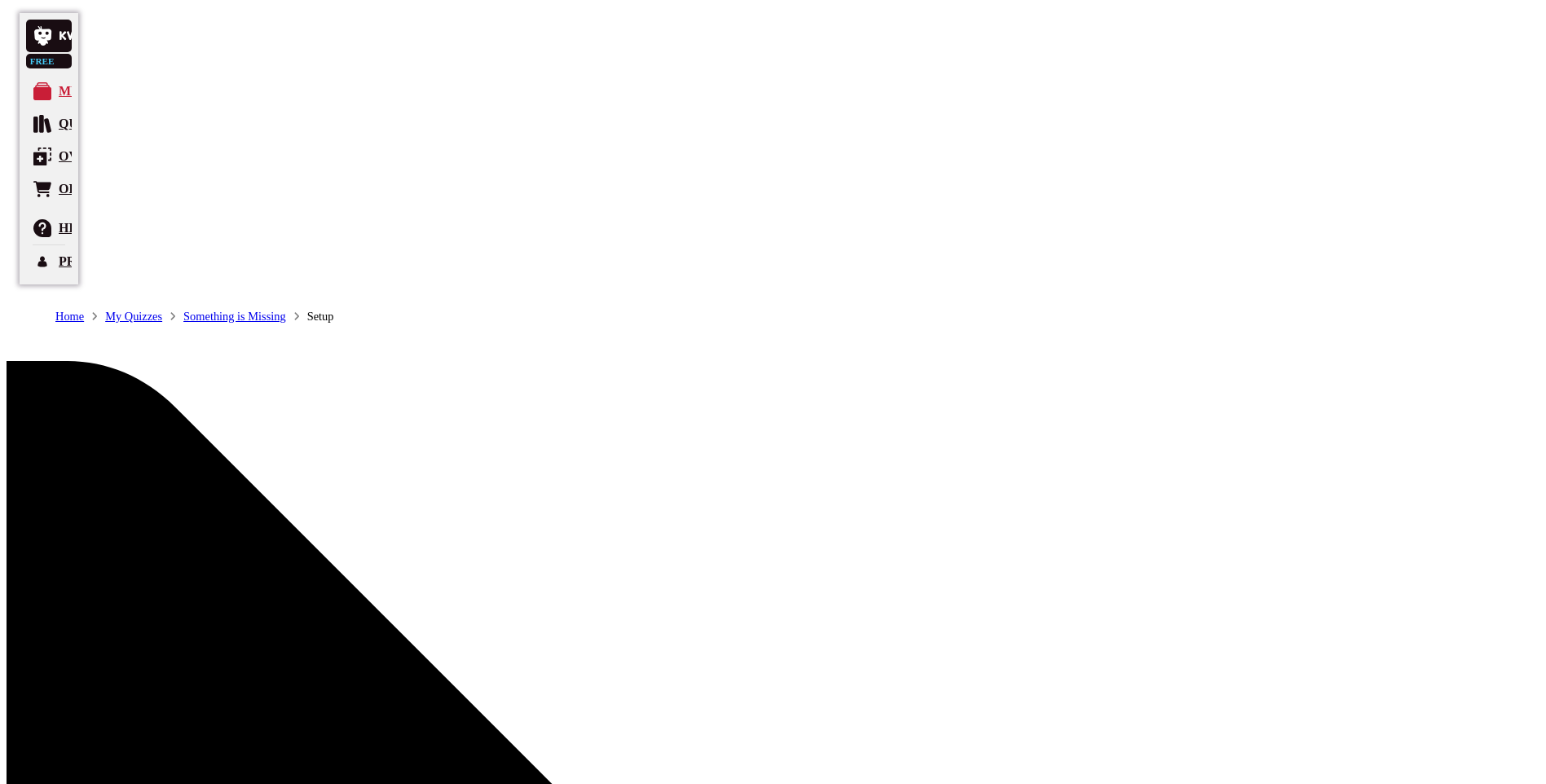 click on "Let's go" at bounding box center (96, 12876) 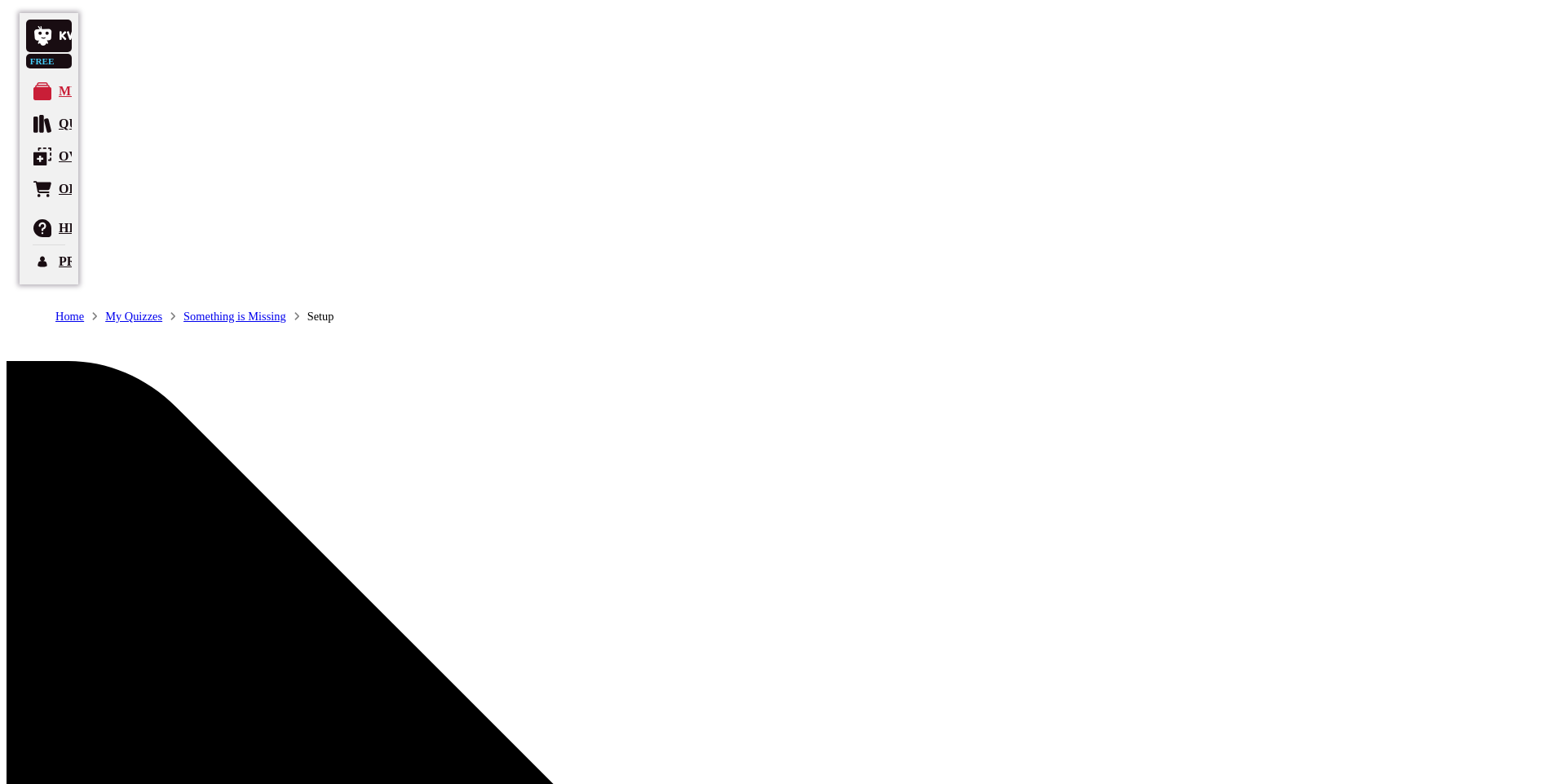 click at bounding box center [1465, 13194] 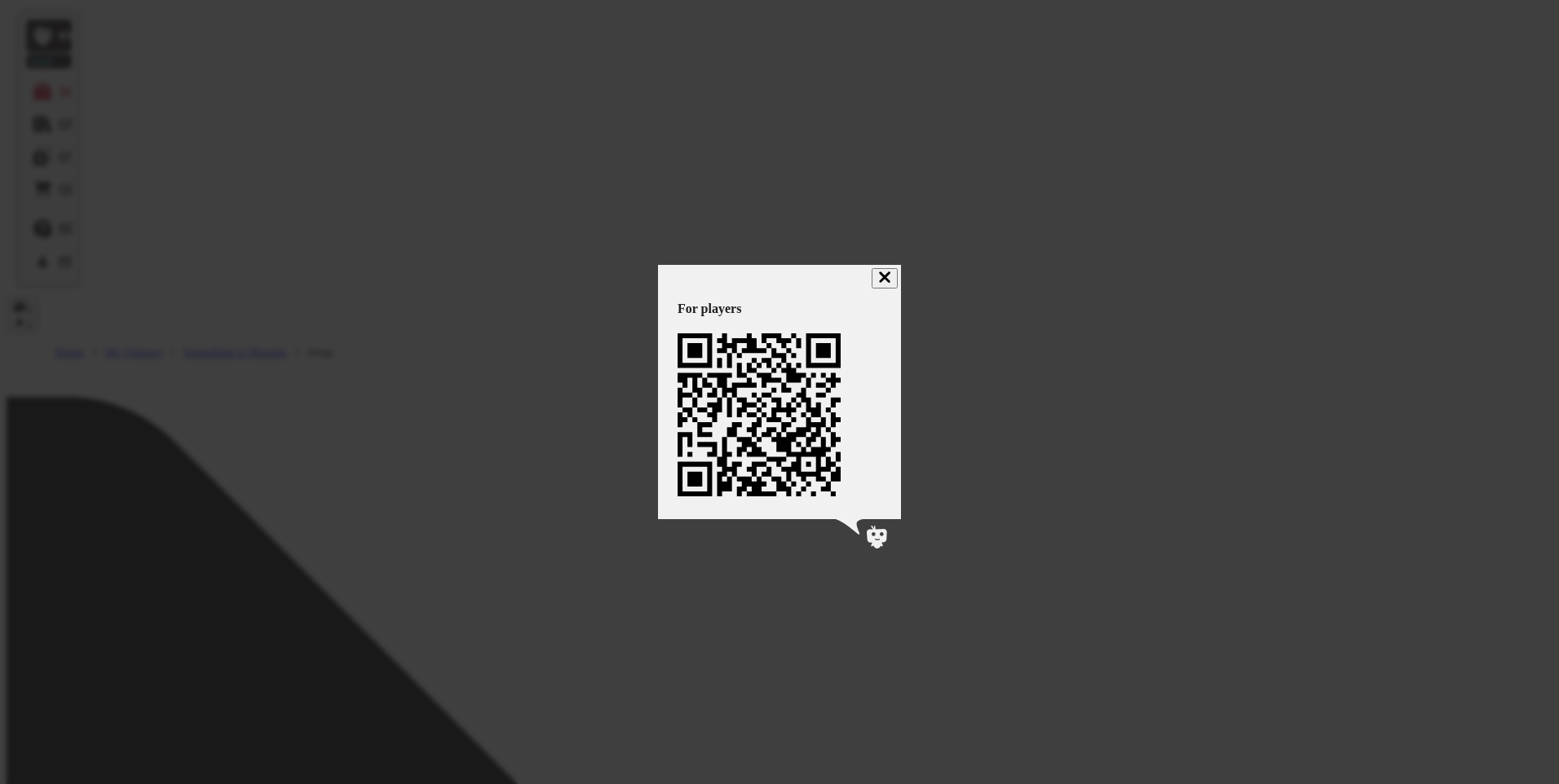 click at bounding box center [885, 278] 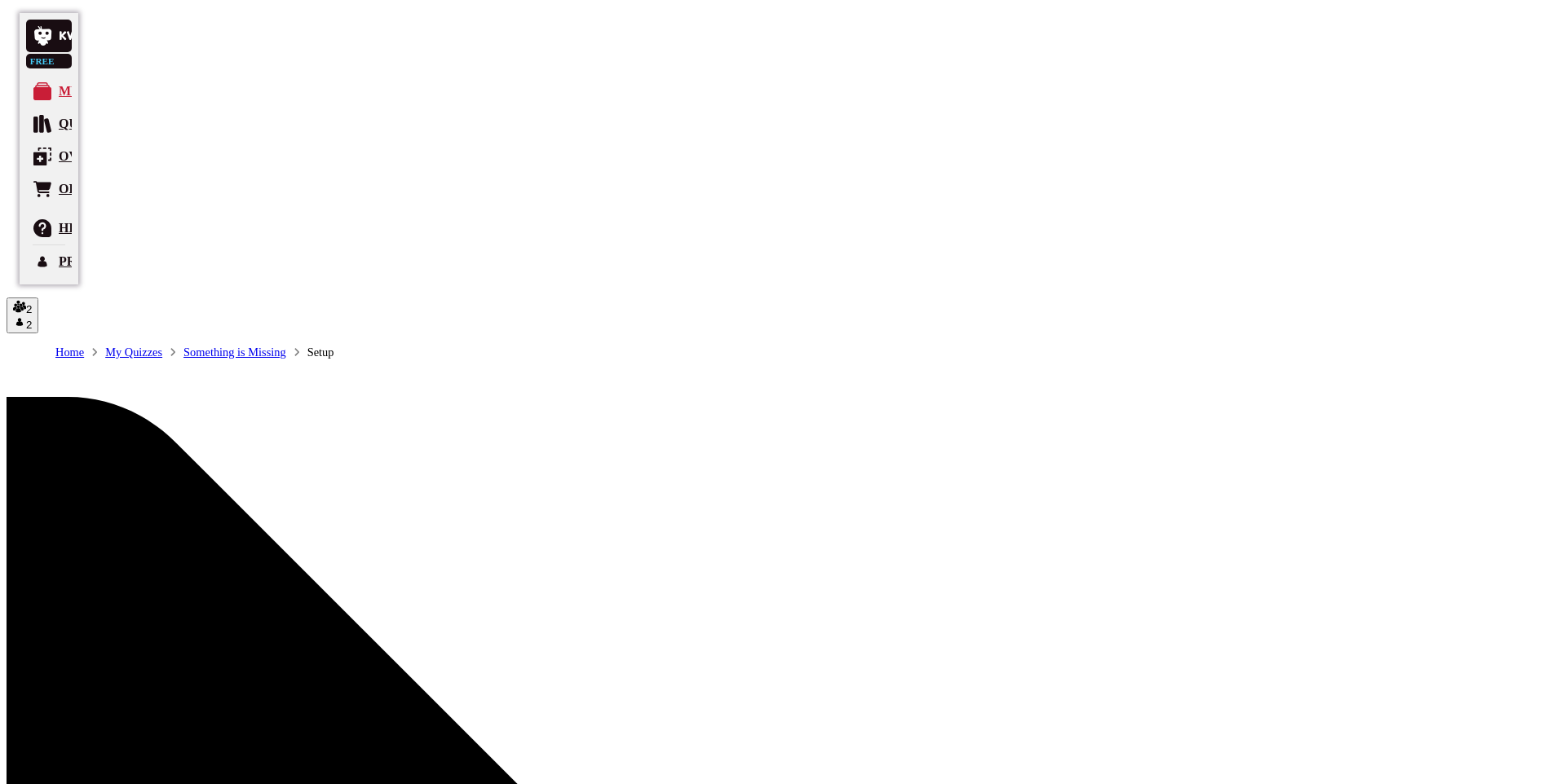 click at bounding box center (1465, 13230) 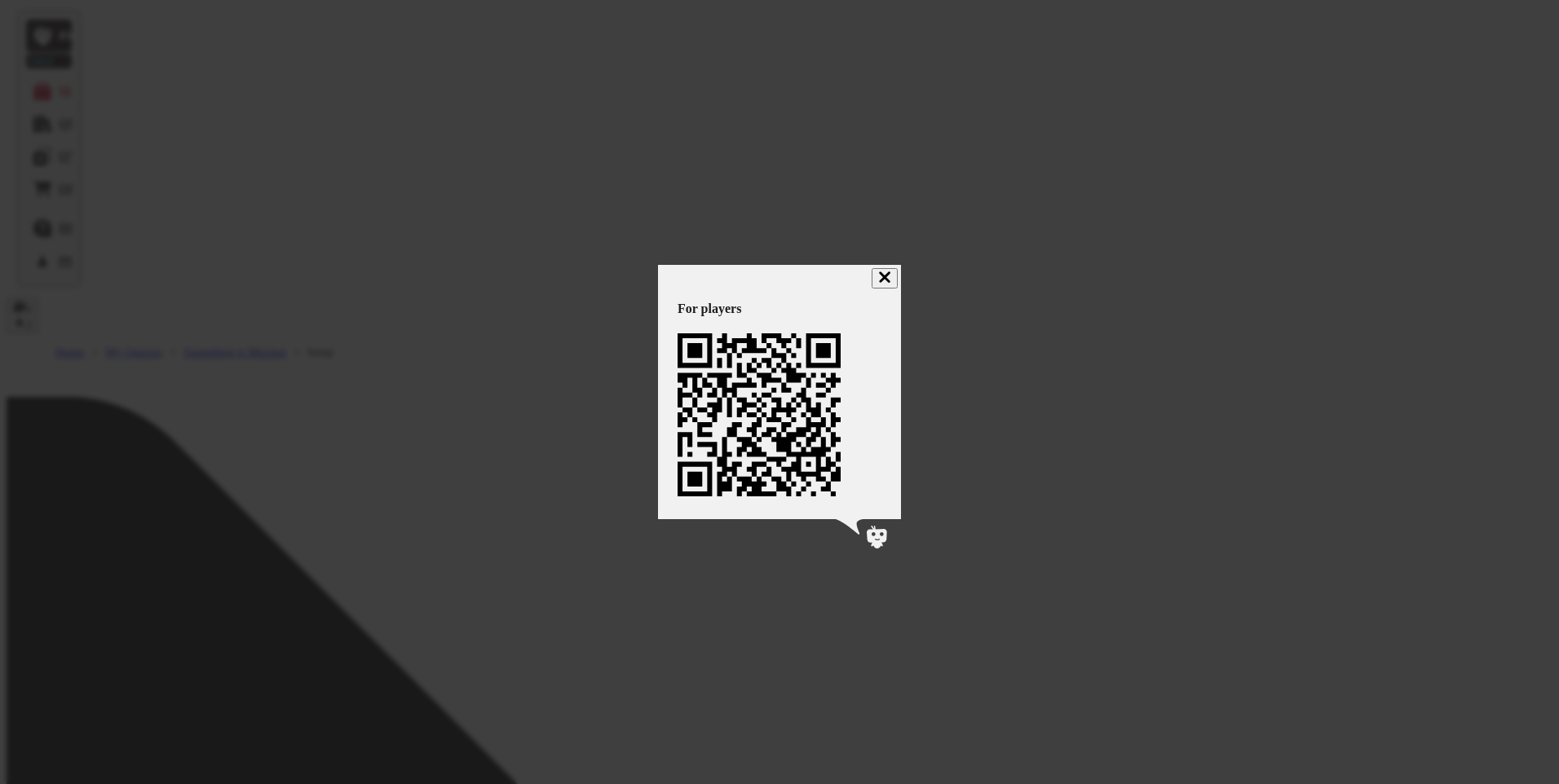 click at bounding box center (885, 278) 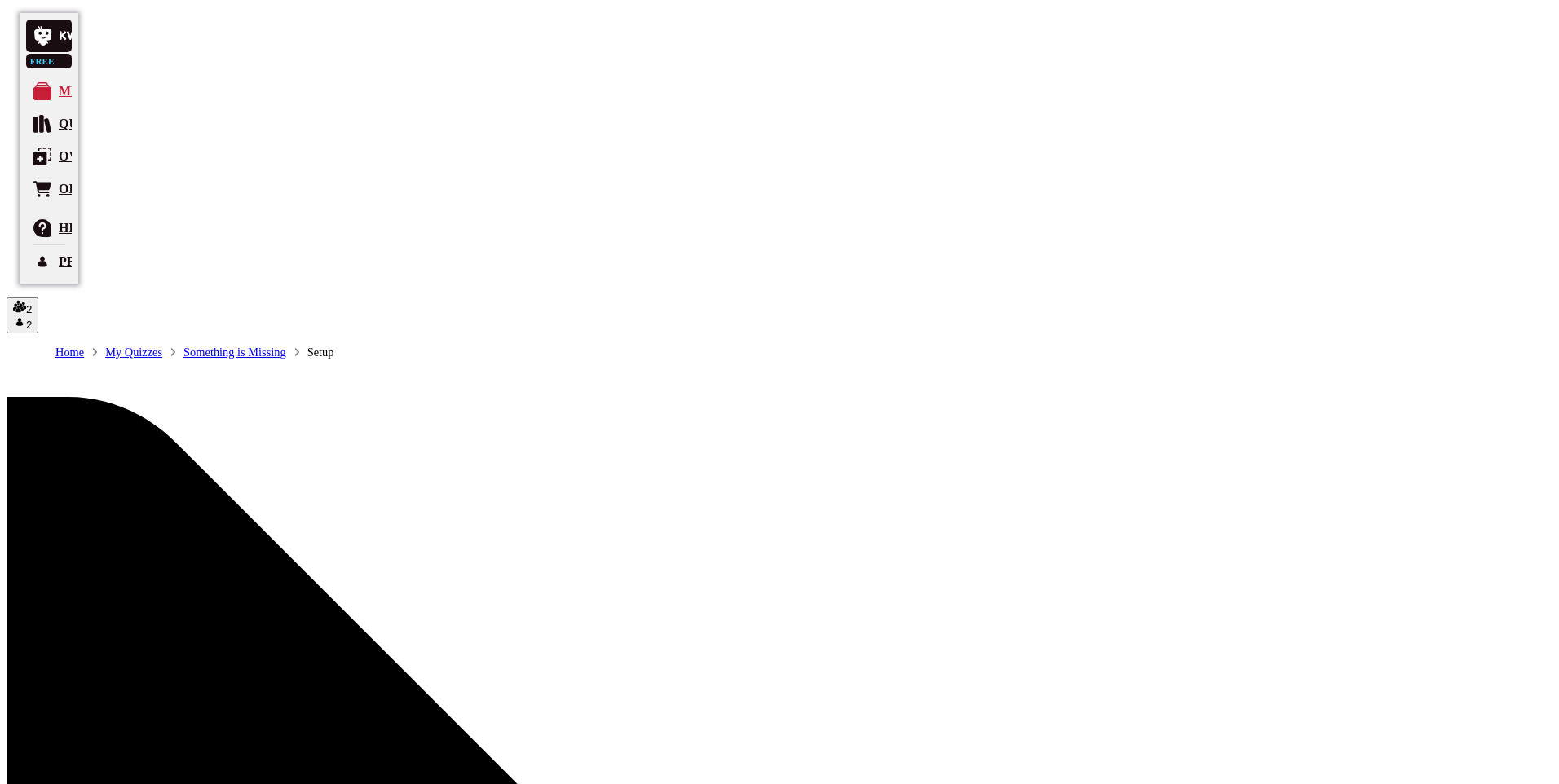 click at bounding box center [1465, 13231] 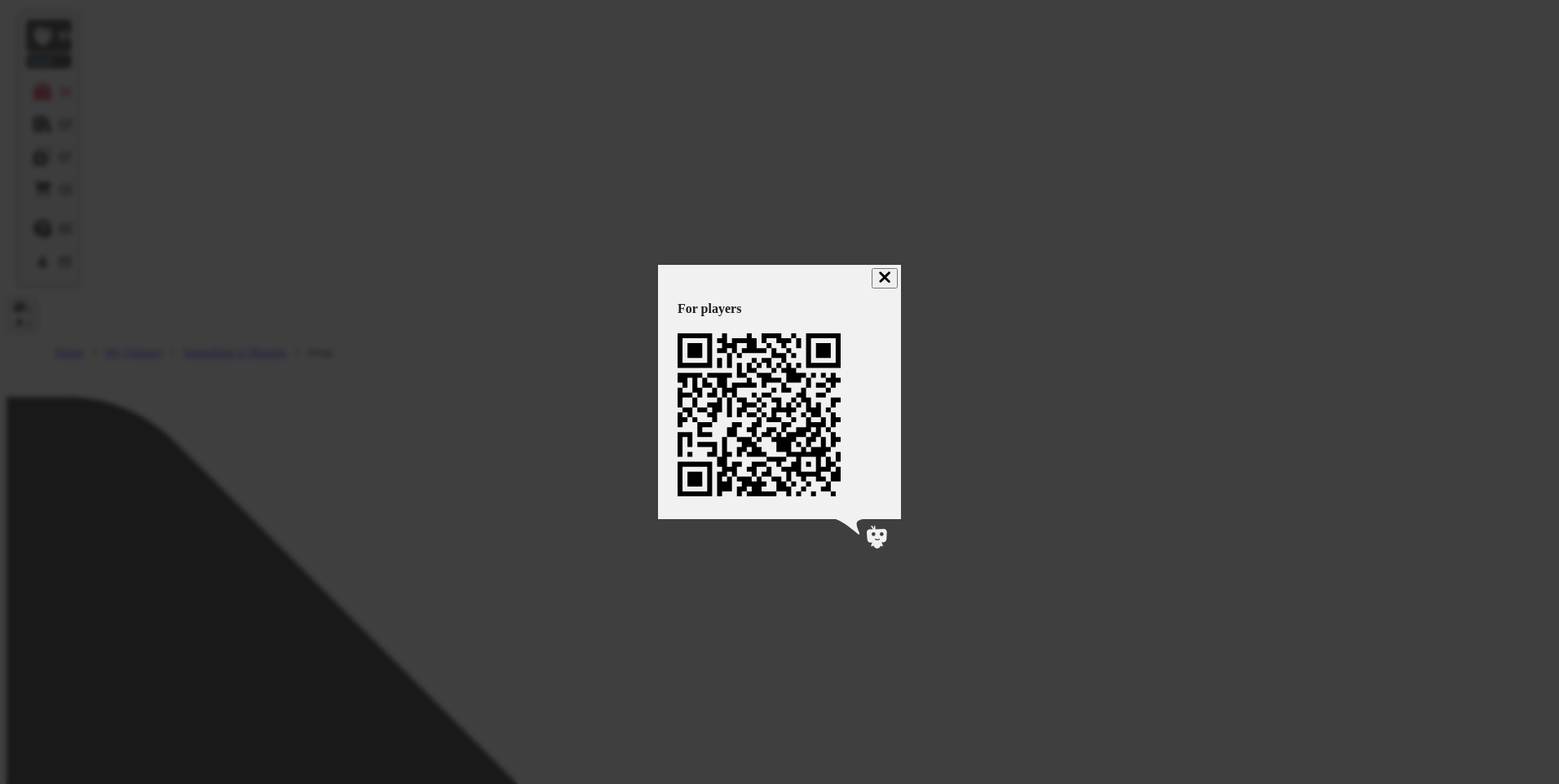 click at bounding box center [885, 278] 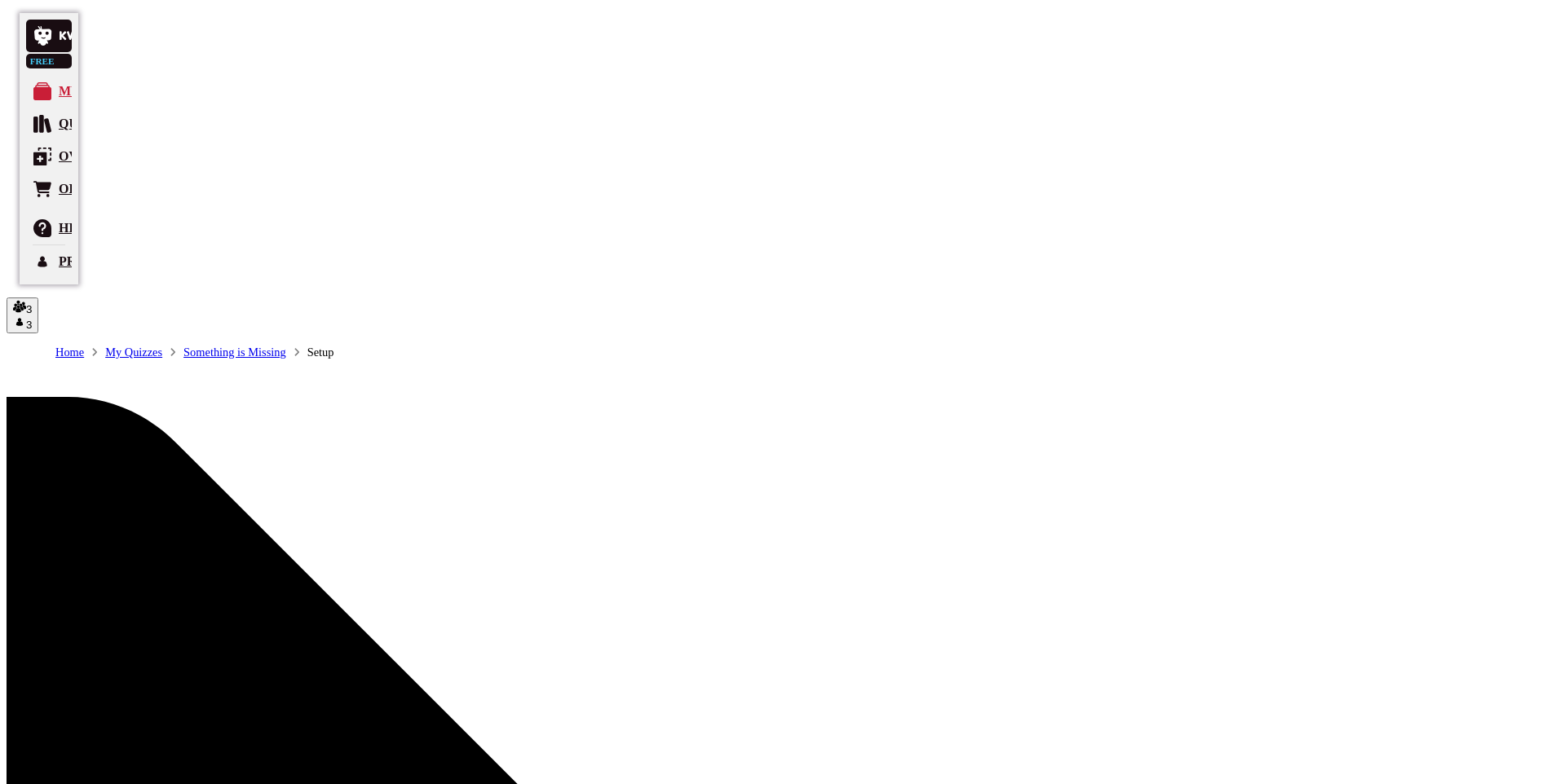 click on "Start Quiz" at bounding box center [56, 13278] 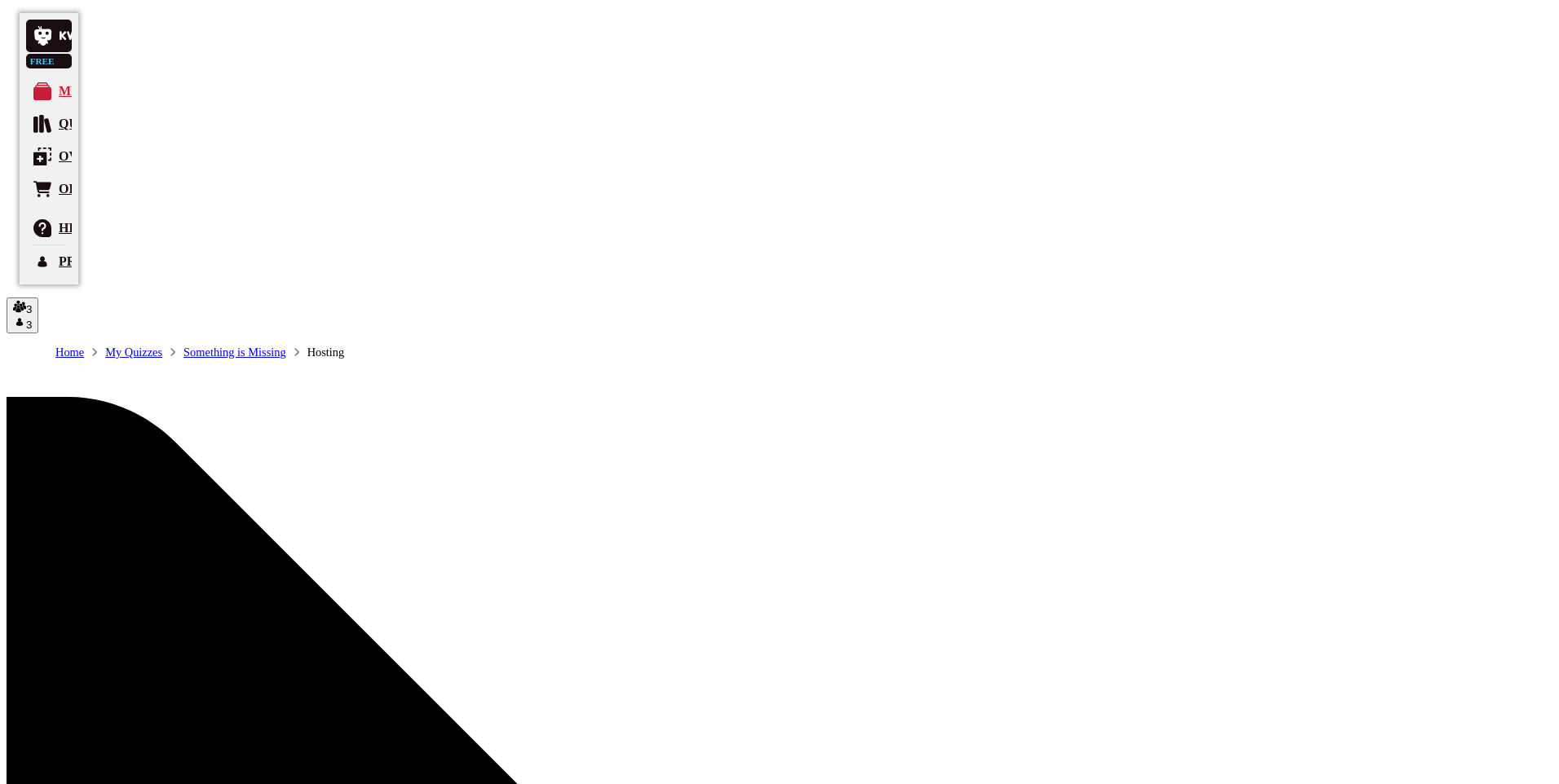 click on "Publish “7 Wonders of the world”" at bounding box center (91, 13191) 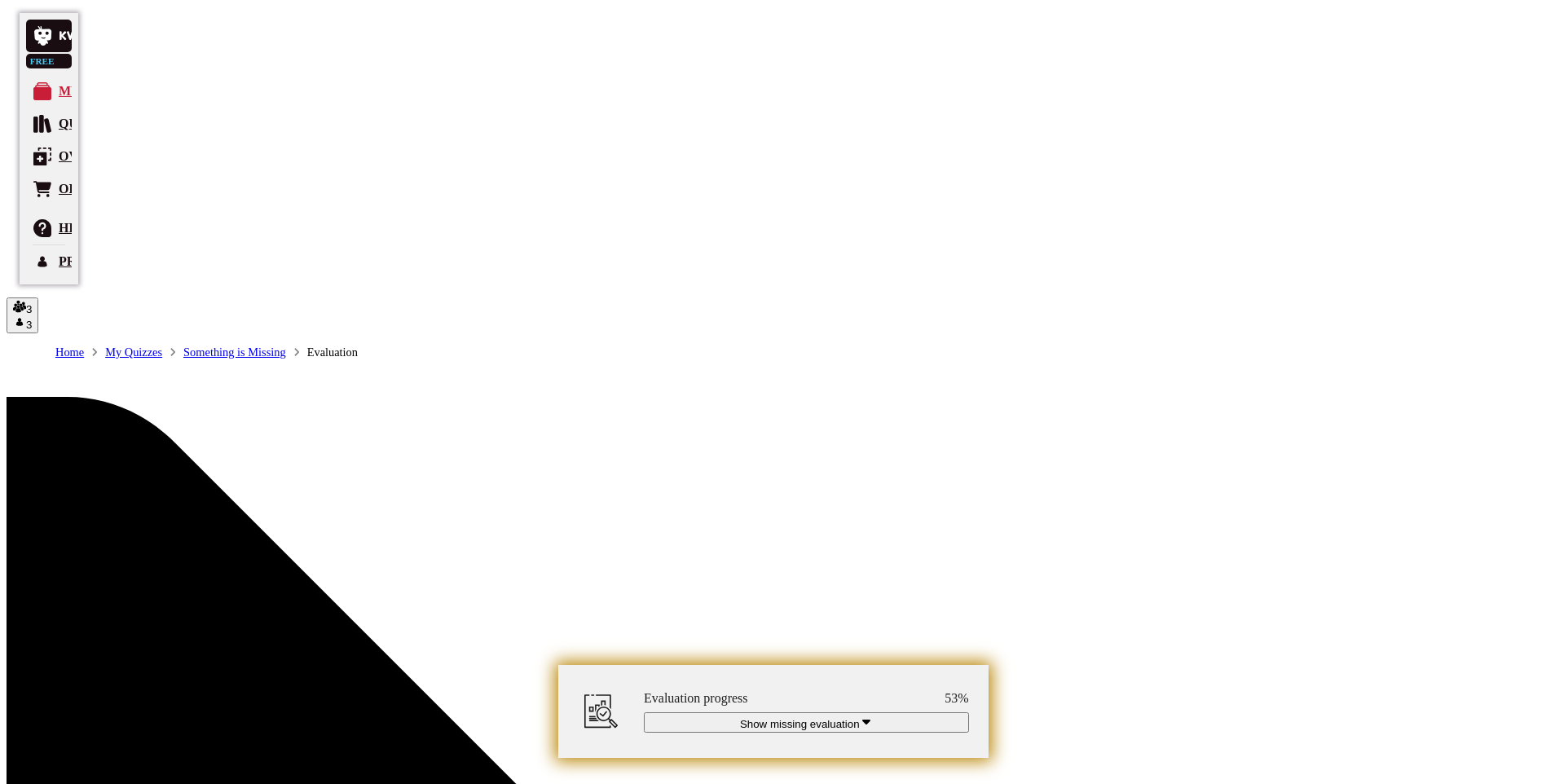 click on "Start award ceremony" at bounding box center [66, 12932] 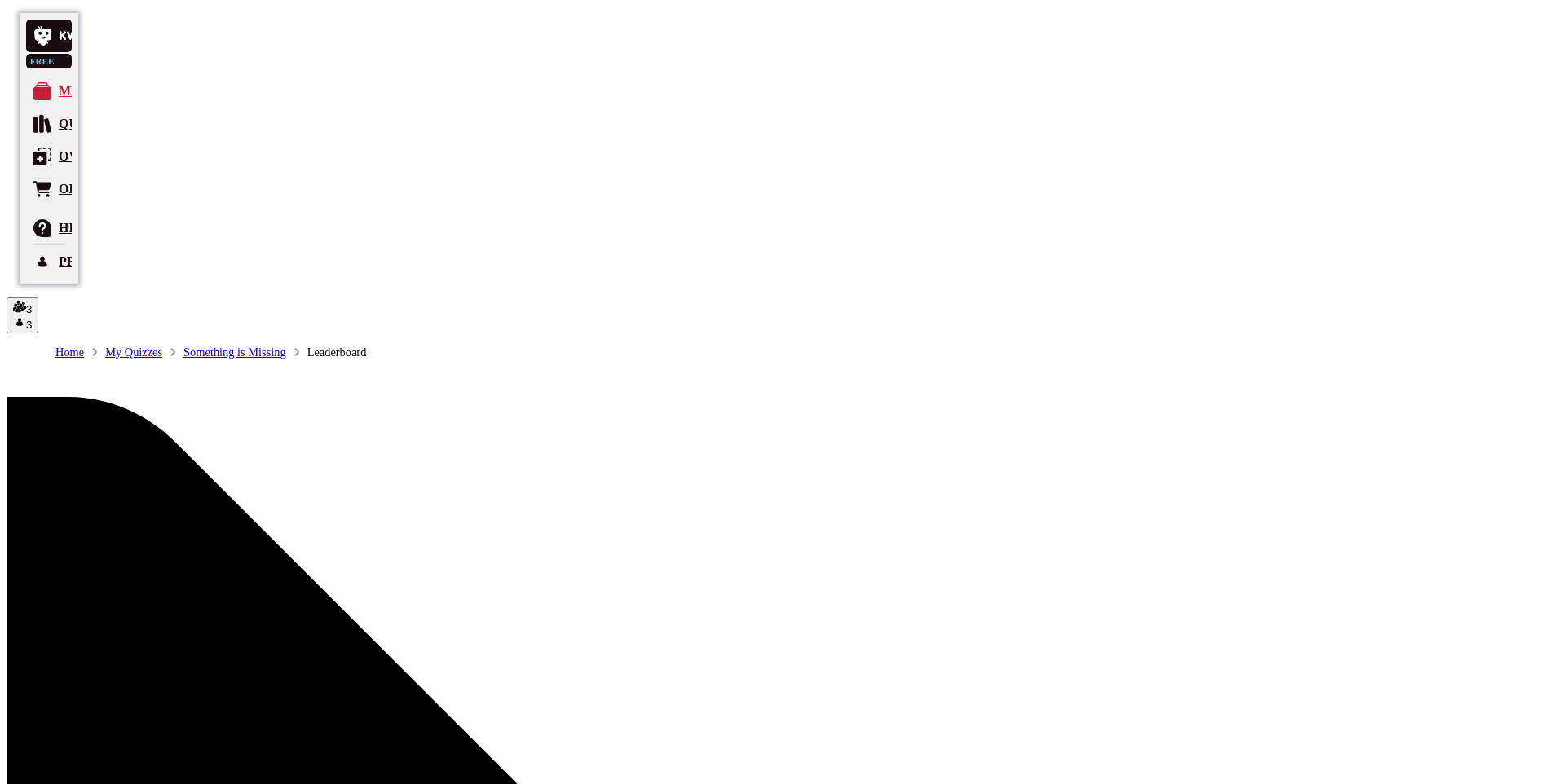 click on "Reveal now" at bounding box center [333, 13110] 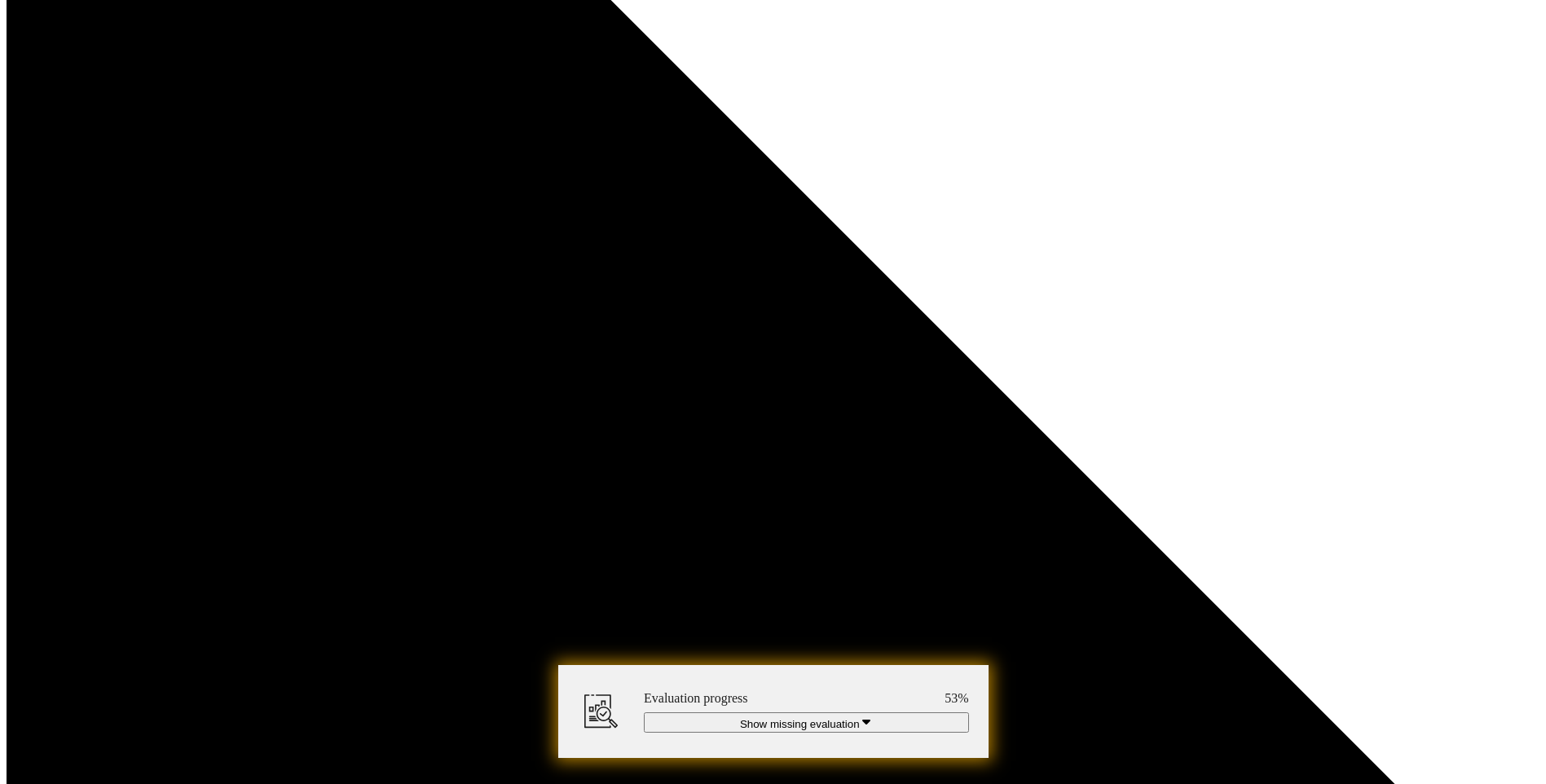 scroll, scrollTop: 879, scrollLeft: 0, axis: vertical 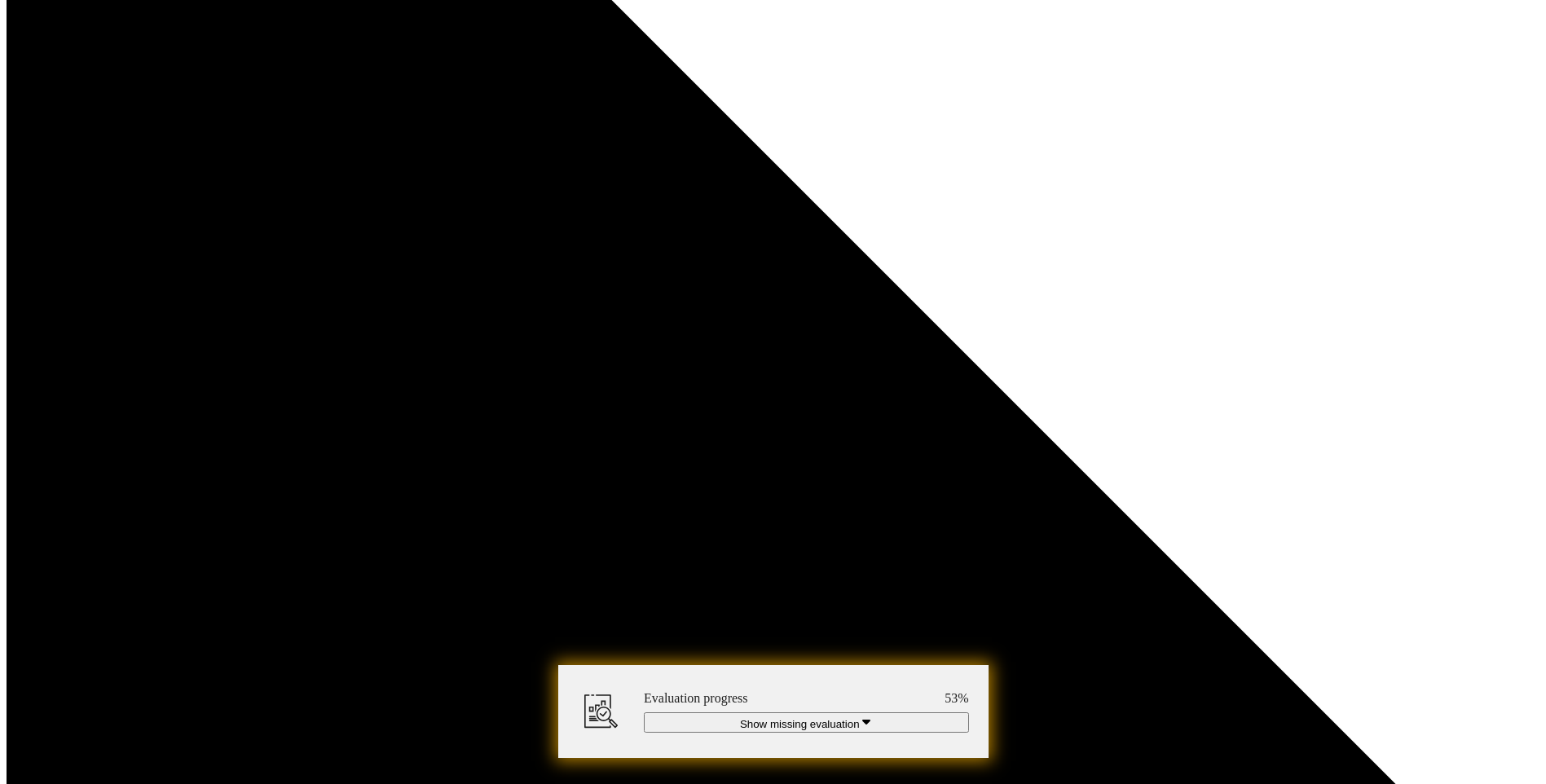 click on "[GAME]" at bounding box center [773, 13331] 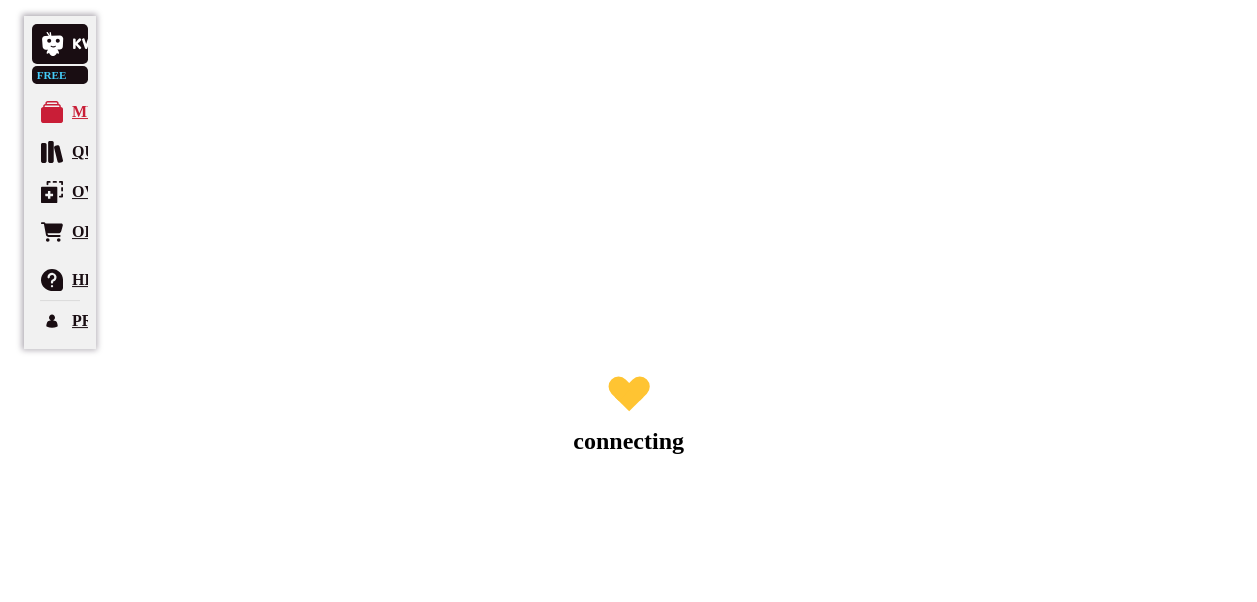 scroll, scrollTop: 0, scrollLeft: 0, axis: both 